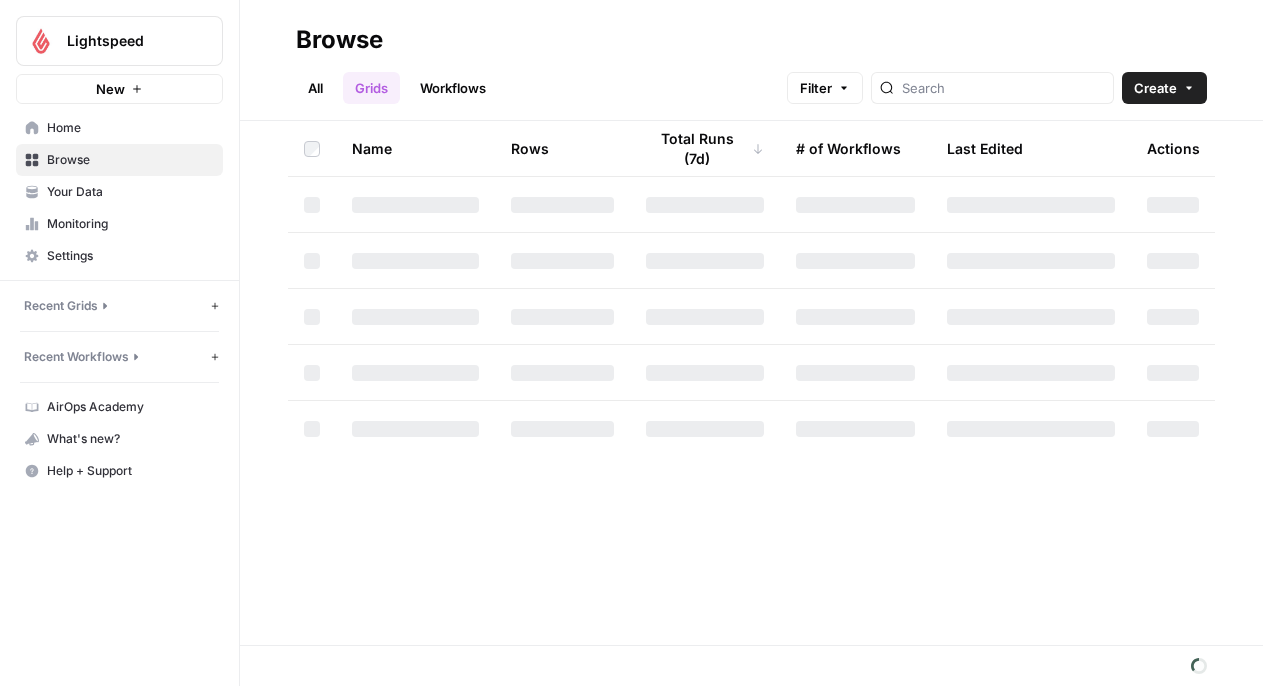 scroll, scrollTop: 0, scrollLeft: 0, axis: both 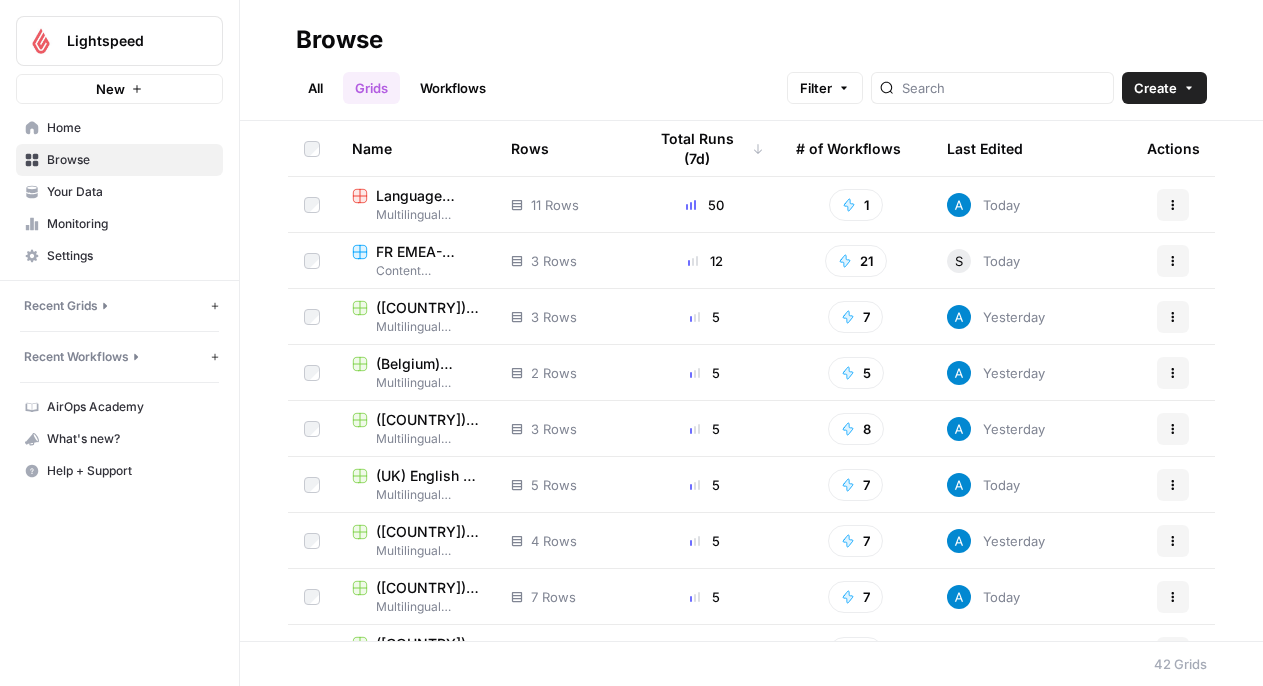 click on "FR EMEA- Content Refresh" at bounding box center [427, 252] 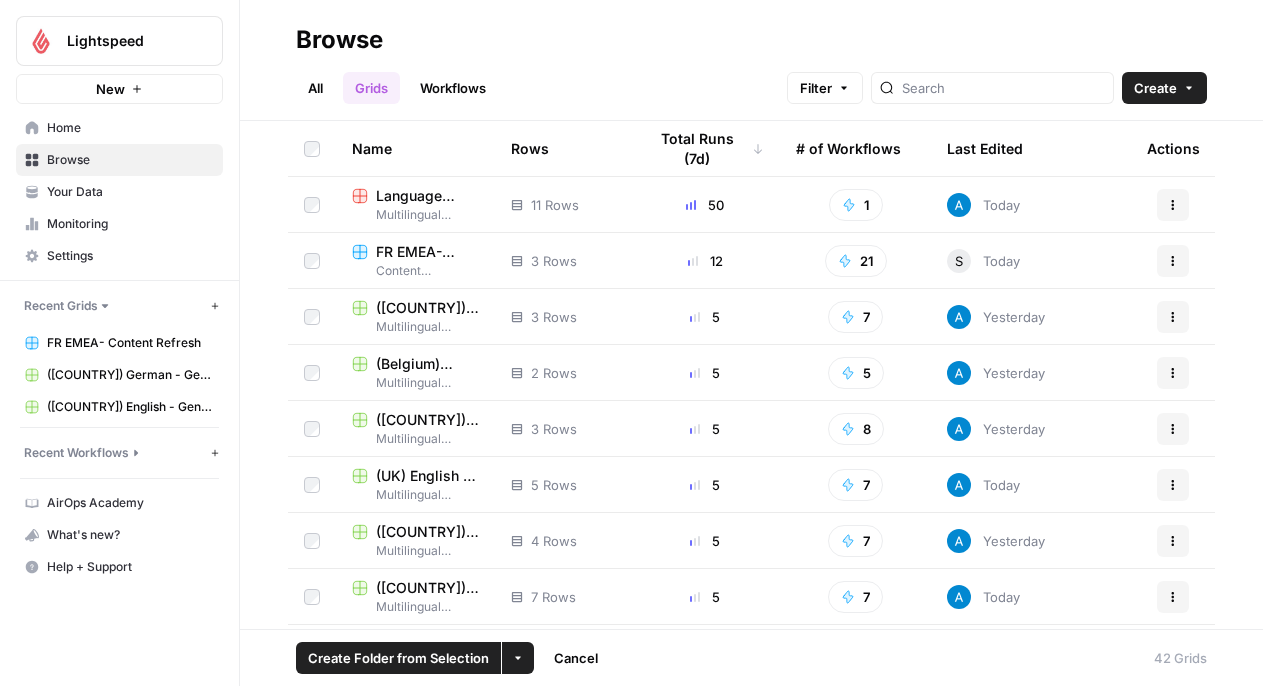 click 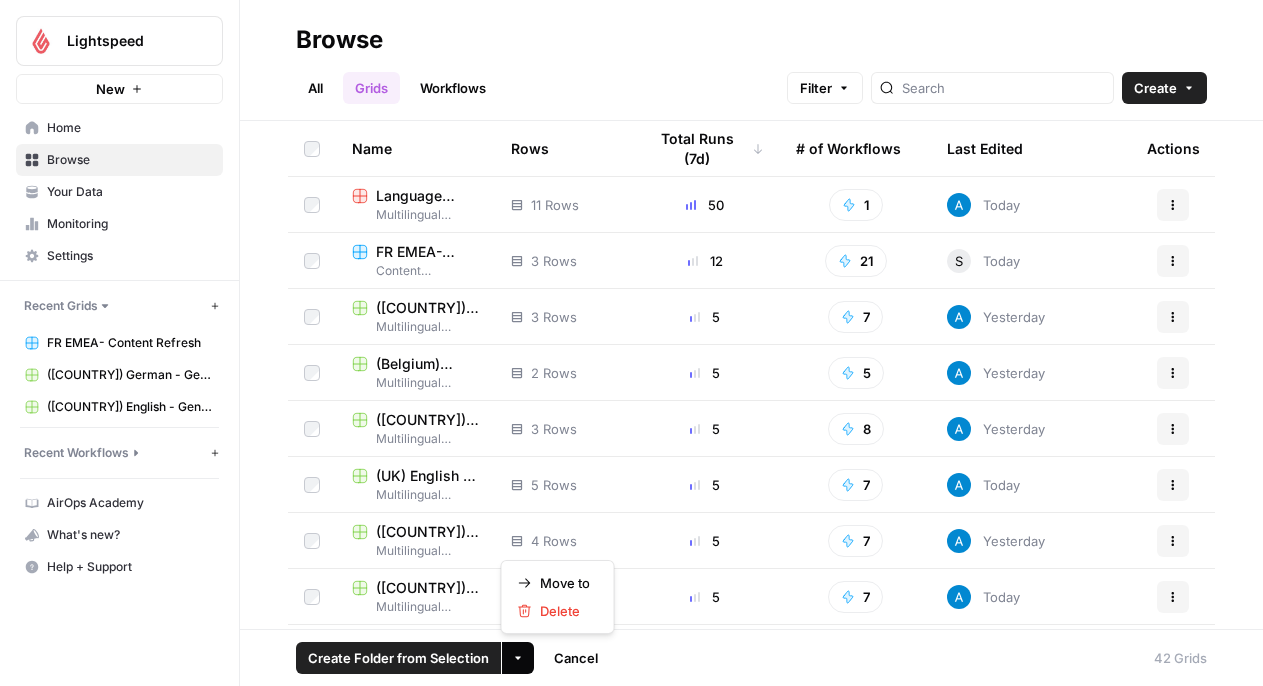 click on "Actions" at bounding box center (1173, 261) 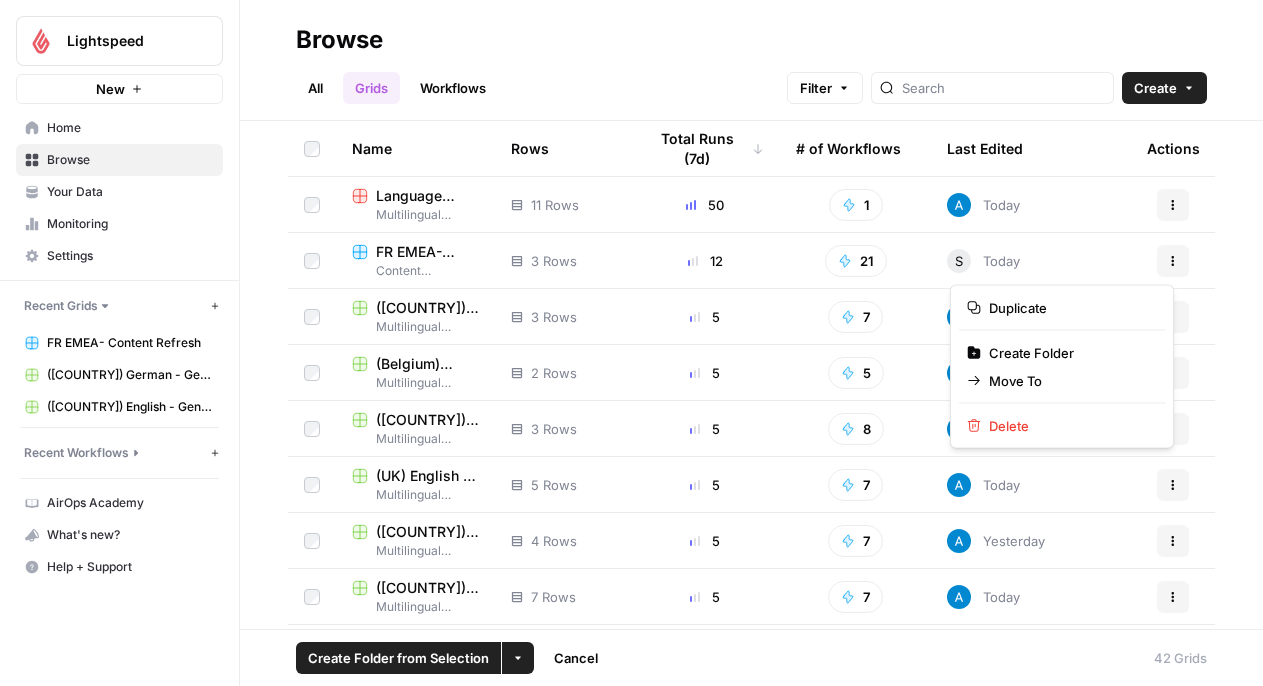 click on "FR EMEA- Content Refresh" at bounding box center (427, 252) 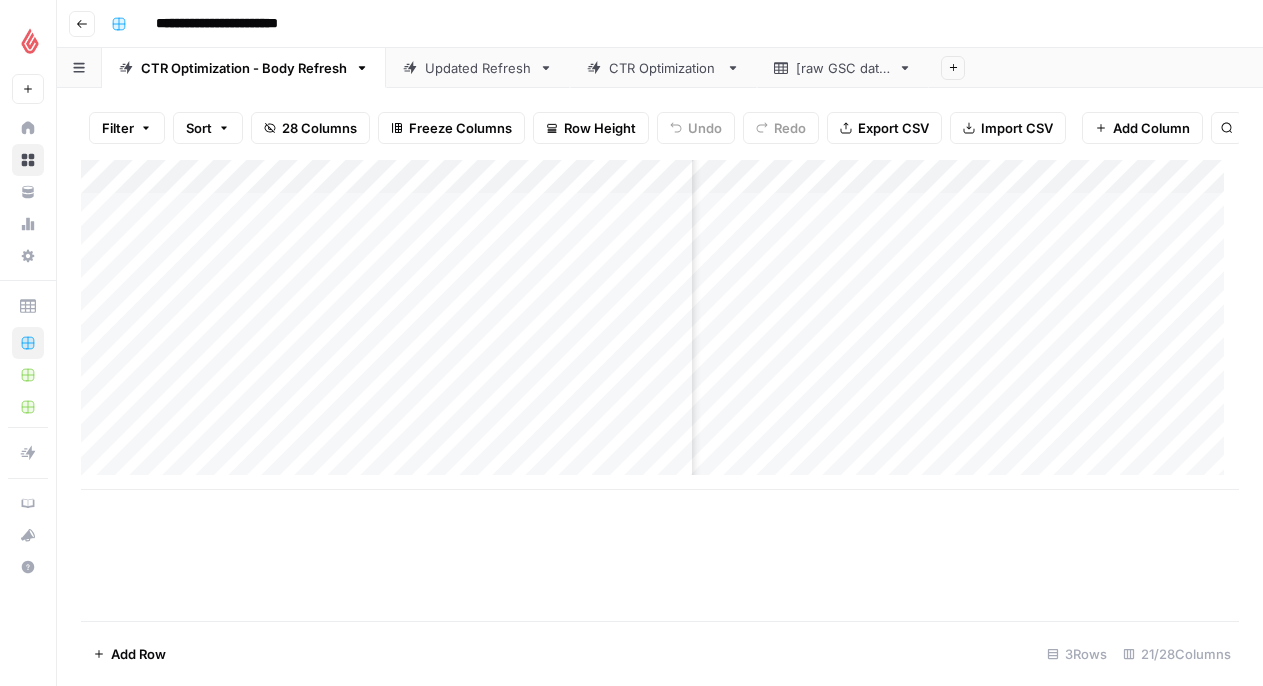 scroll, scrollTop: 0, scrollLeft: 0, axis: both 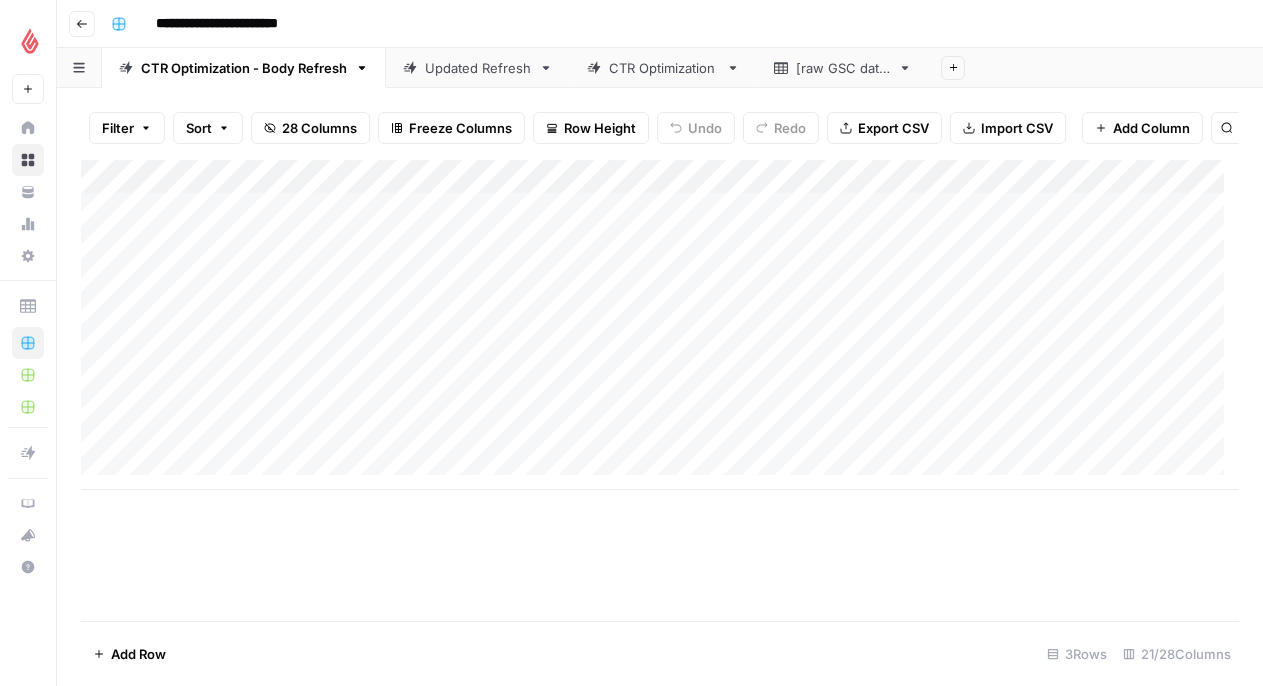 click on "Go back" at bounding box center [82, 24] 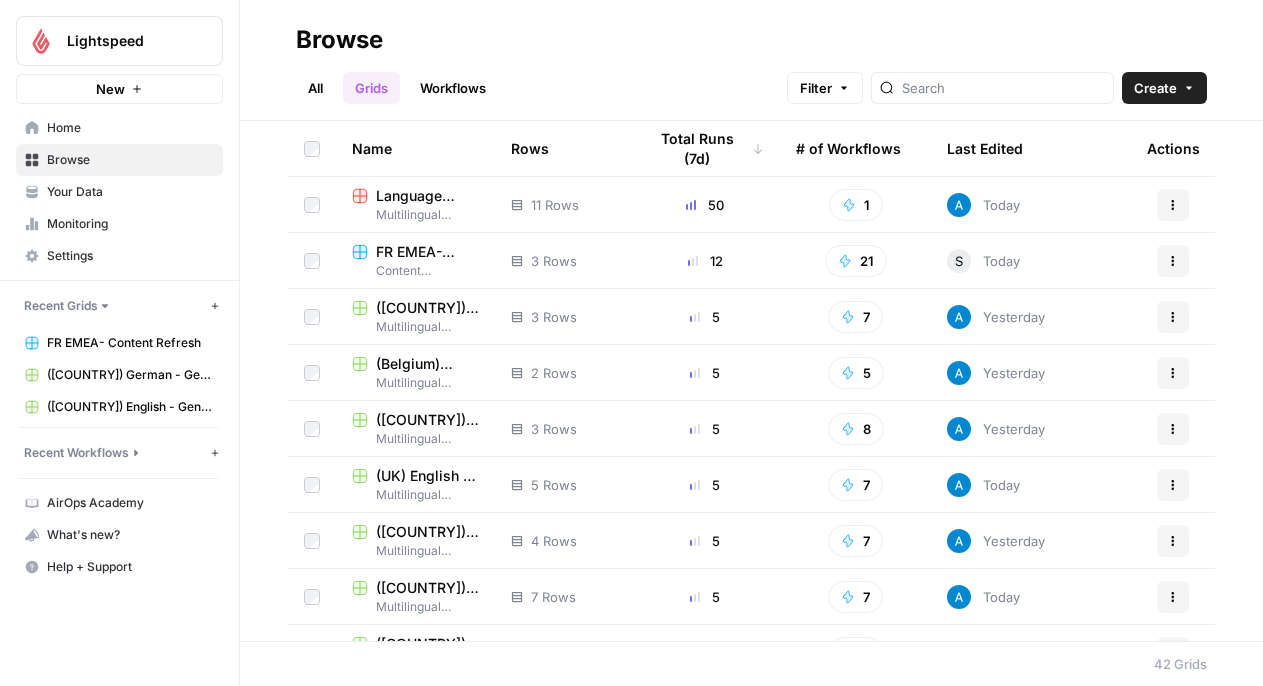 click on "Workflows" at bounding box center [453, 88] 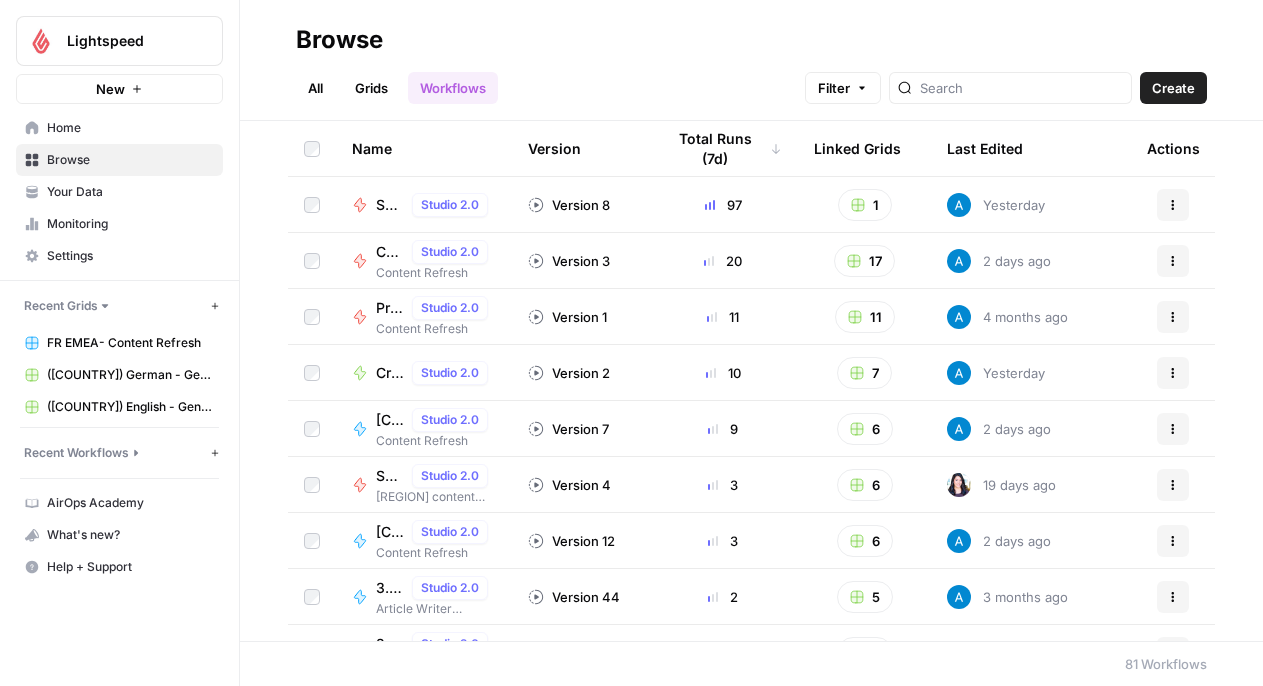 click on "Grids" at bounding box center (371, 88) 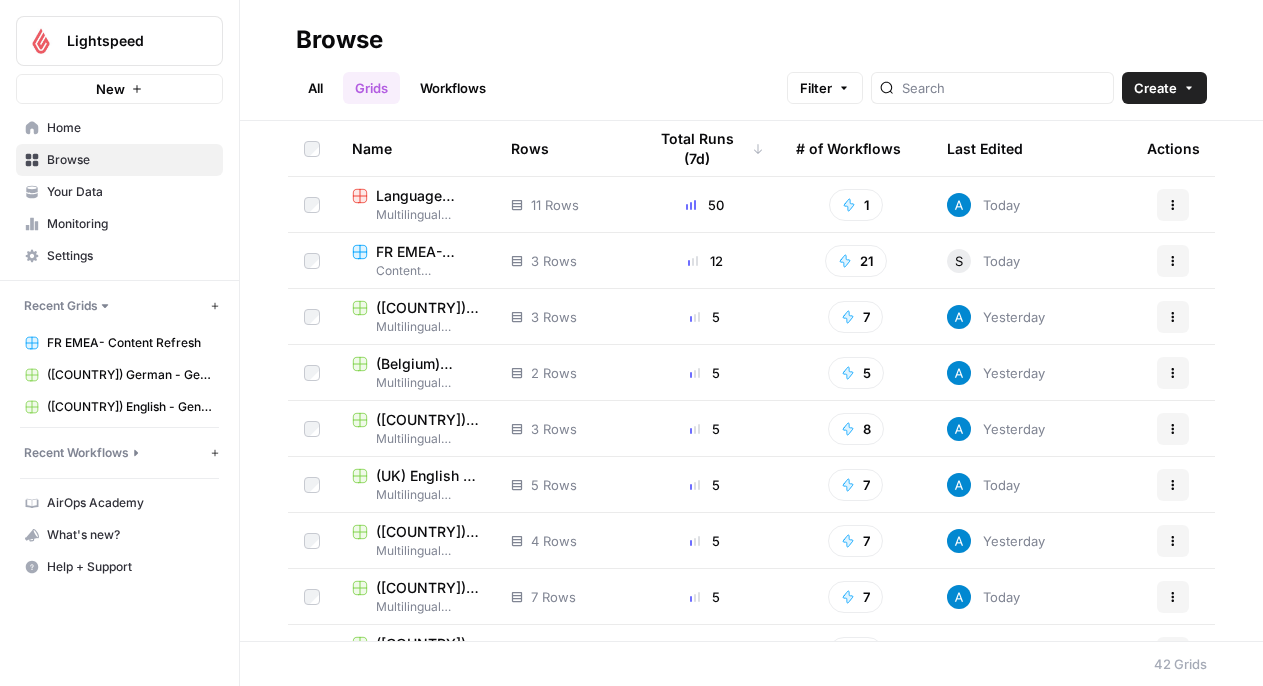 click on "All" at bounding box center [315, 88] 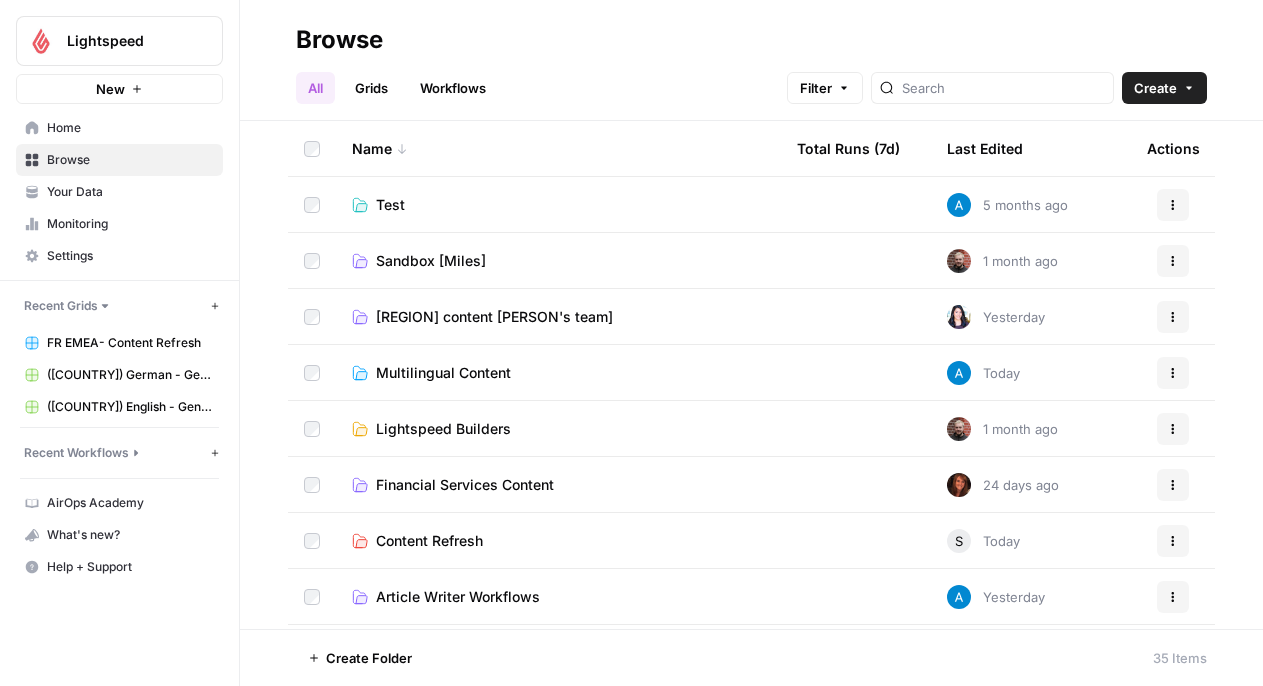 click on "Content Refresh" at bounding box center [429, 541] 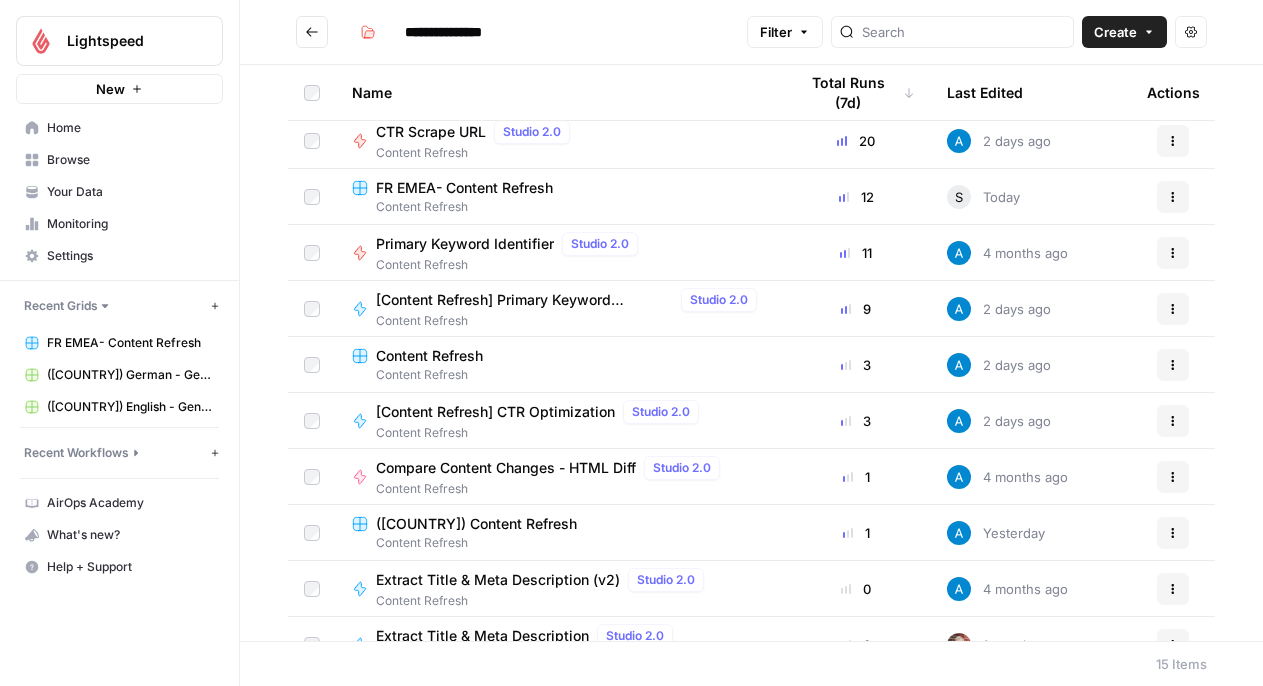 scroll, scrollTop: 0, scrollLeft: 0, axis: both 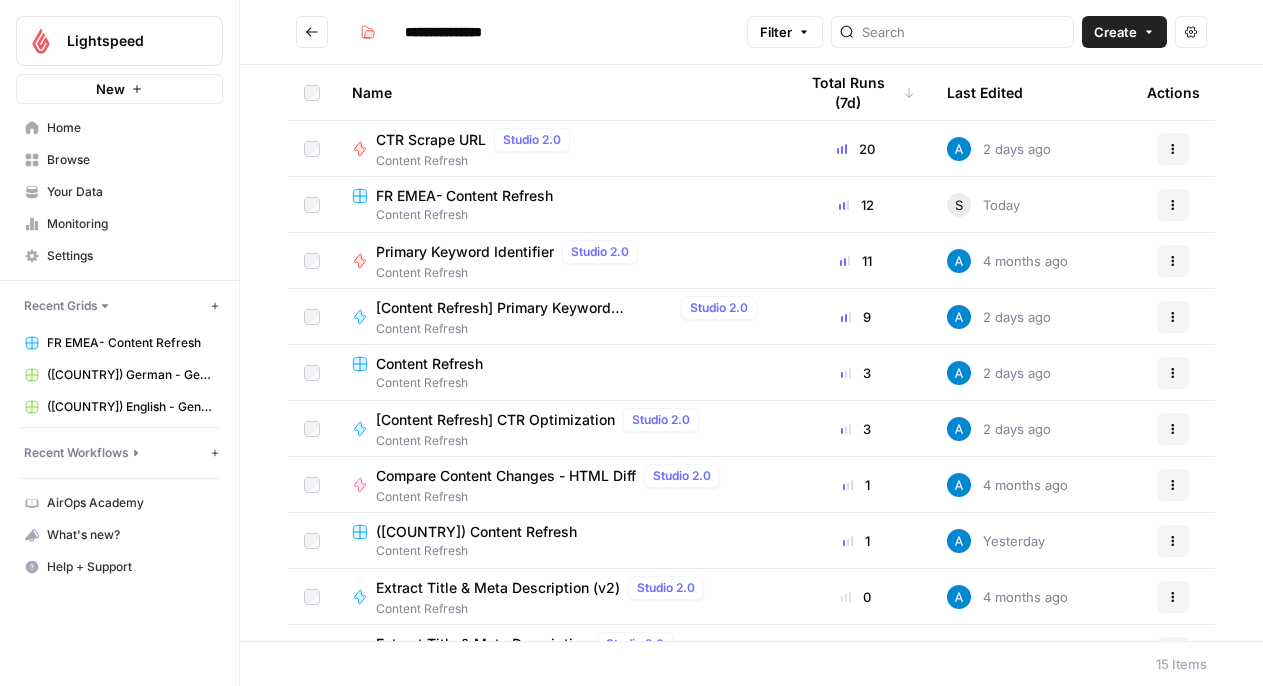 click 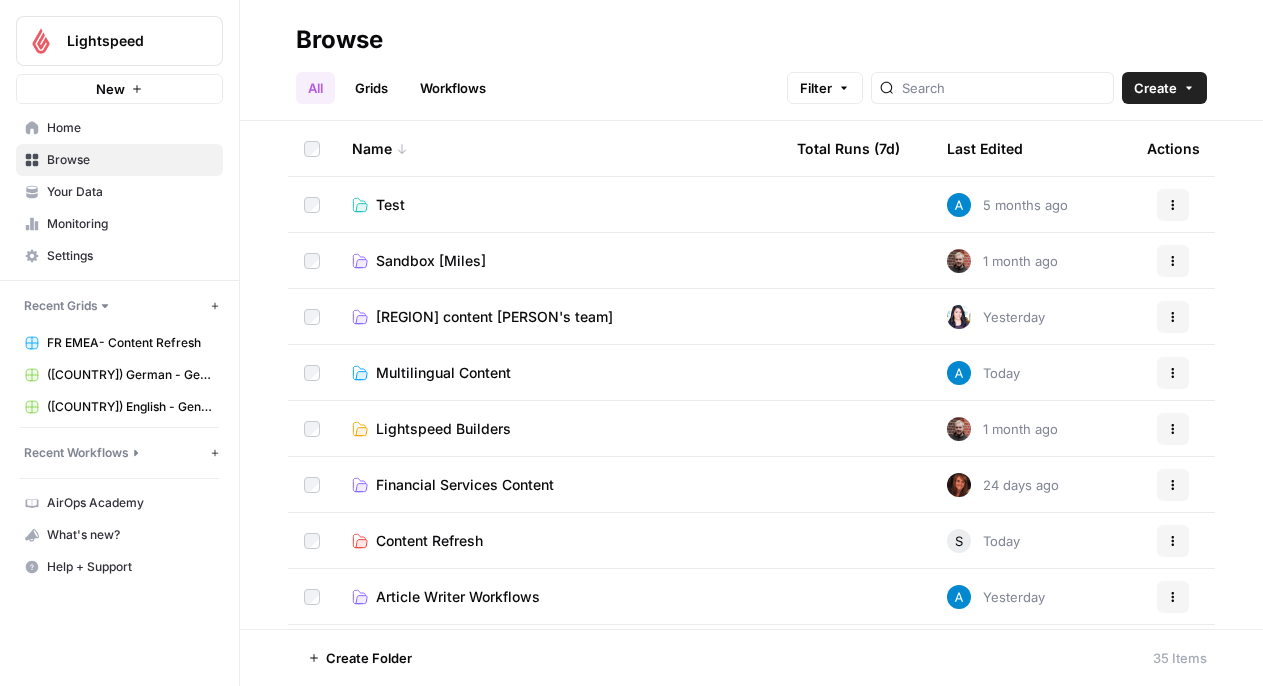 click on "Grids" at bounding box center [371, 88] 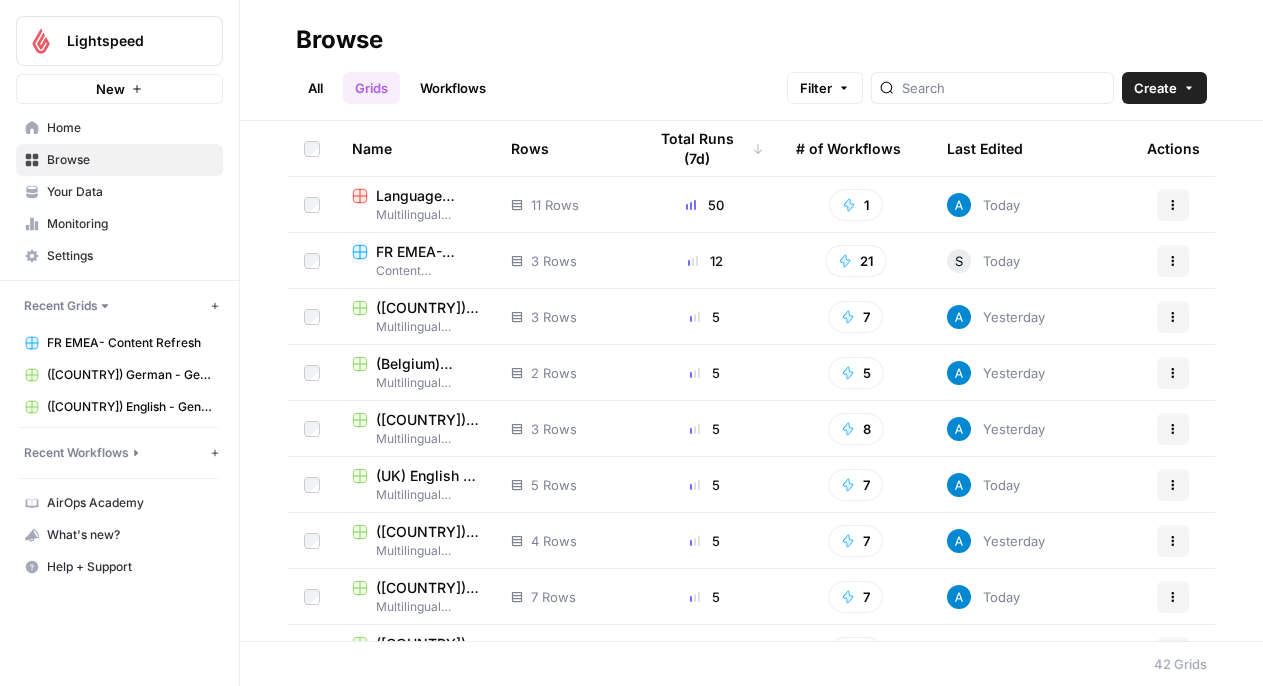click on "FR EMEA- Content Refresh" at bounding box center (427, 252) 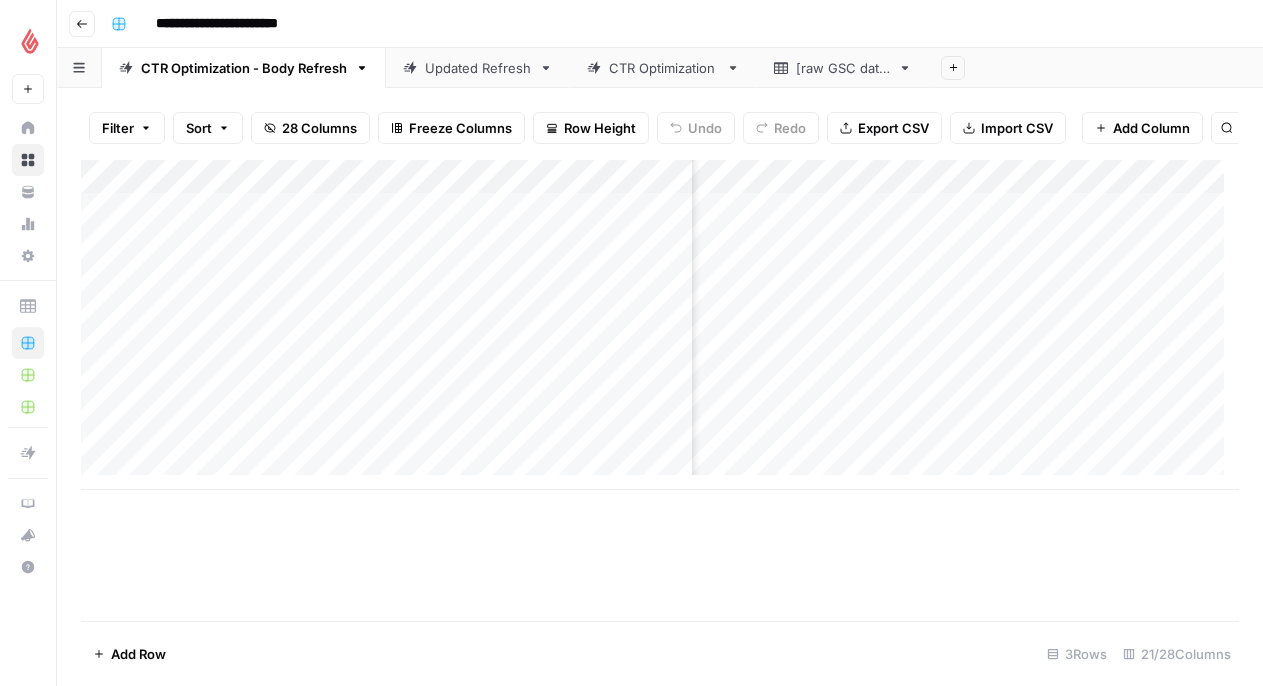 scroll, scrollTop: 0, scrollLeft: 0, axis: both 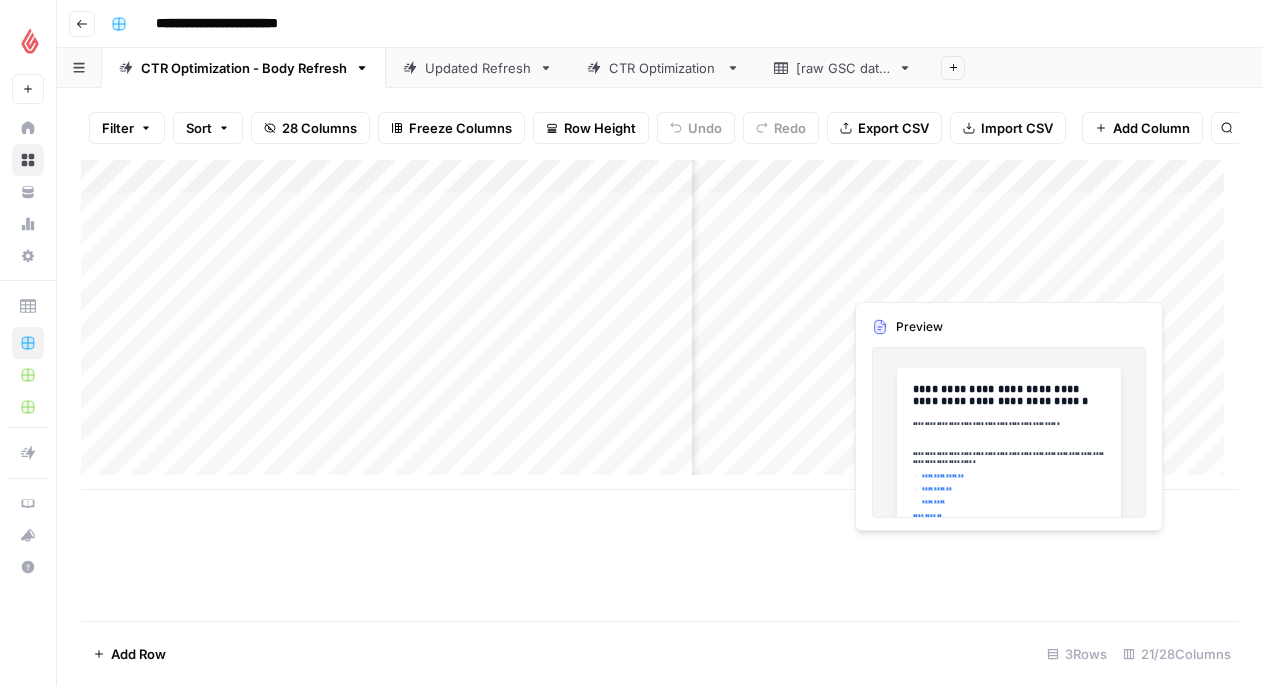 click on "Add Column" at bounding box center [660, 325] 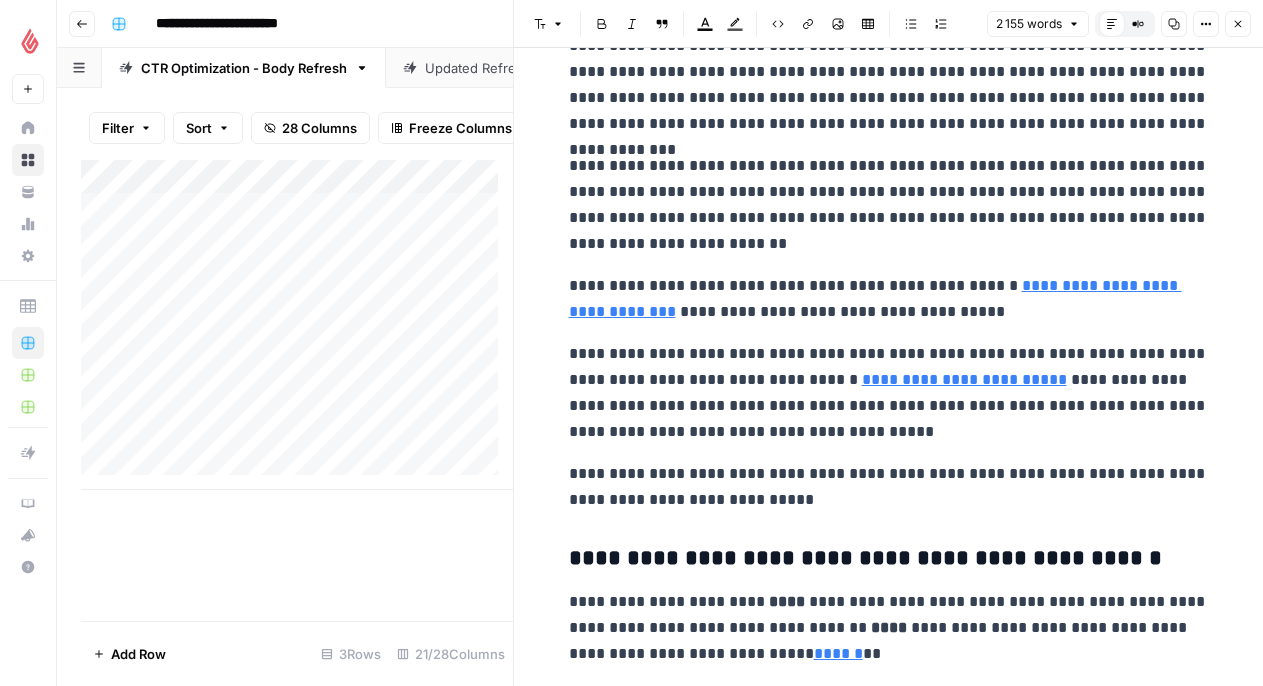 scroll, scrollTop: 3225, scrollLeft: 0, axis: vertical 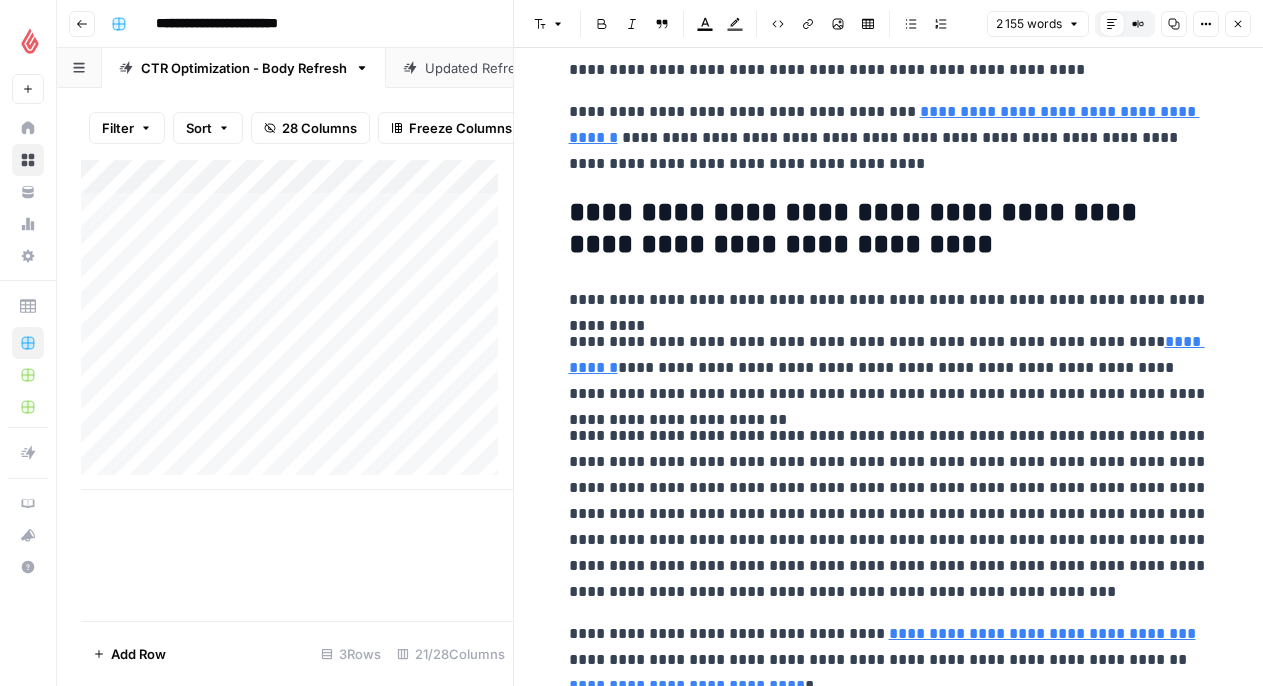 click on "**********" at bounding box center [889, 514] 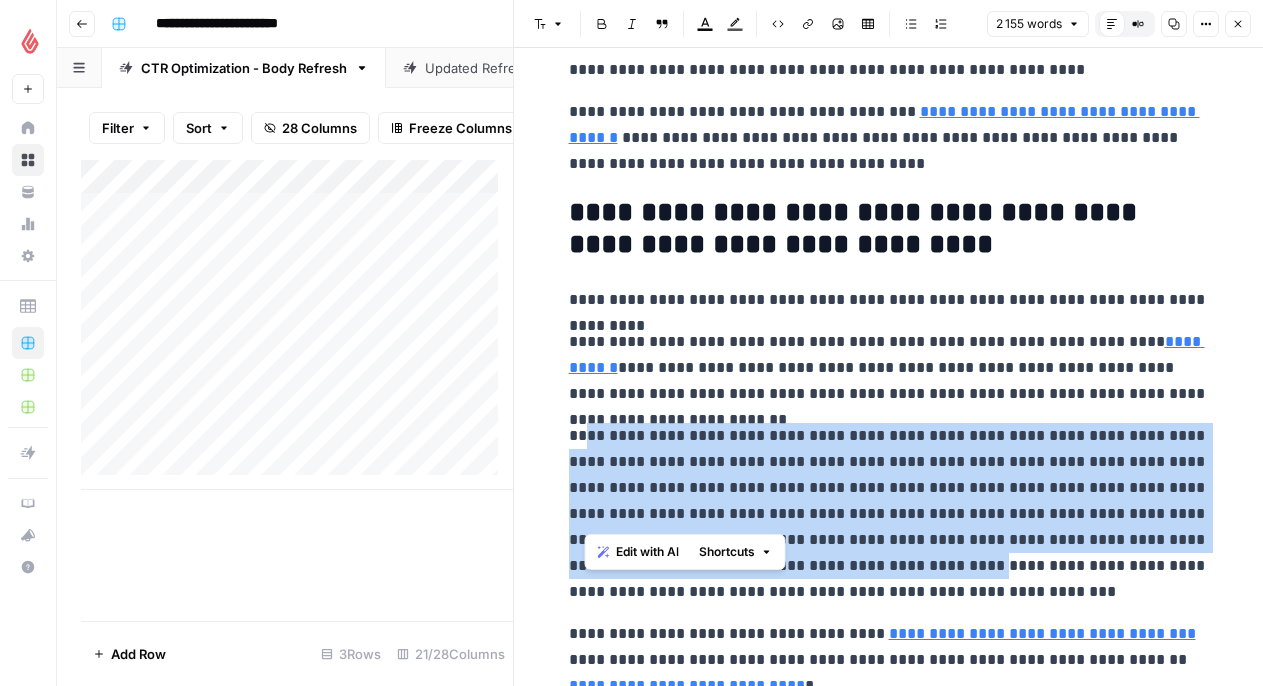 drag, startPoint x: 581, startPoint y: 431, endPoint x: 922, endPoint y: 582, distance: 372.93698 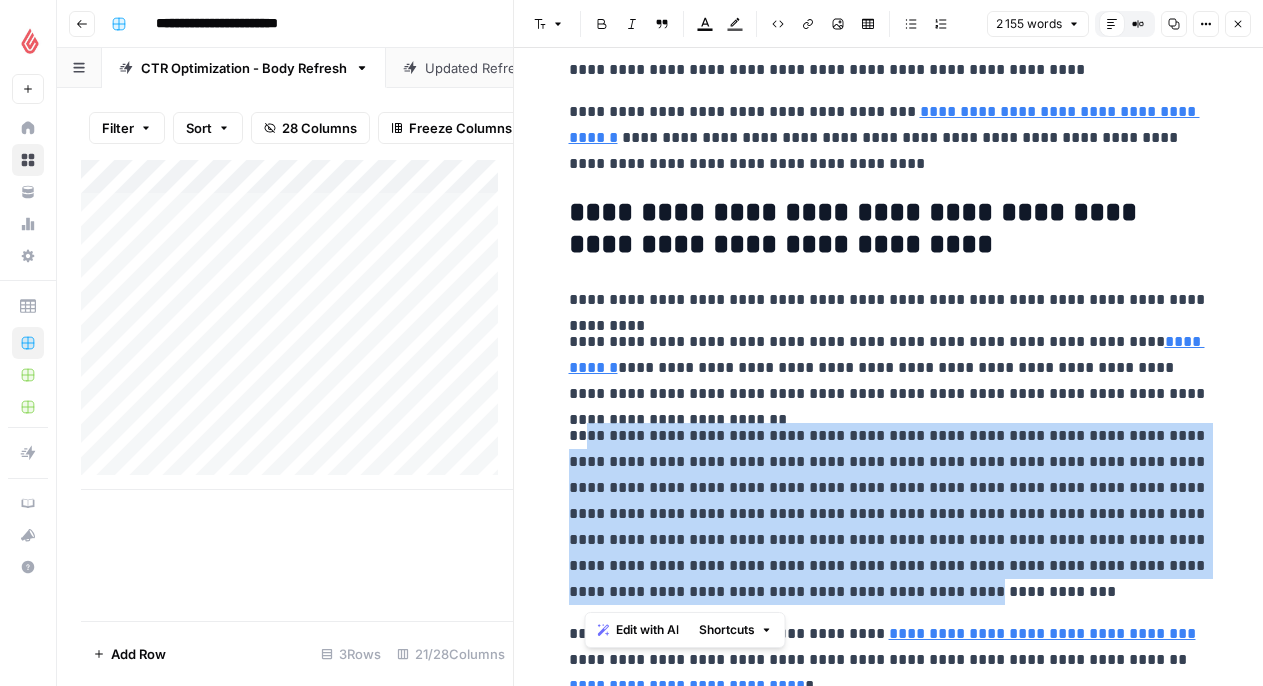 click on "**********" at bounding box center [889, 514] 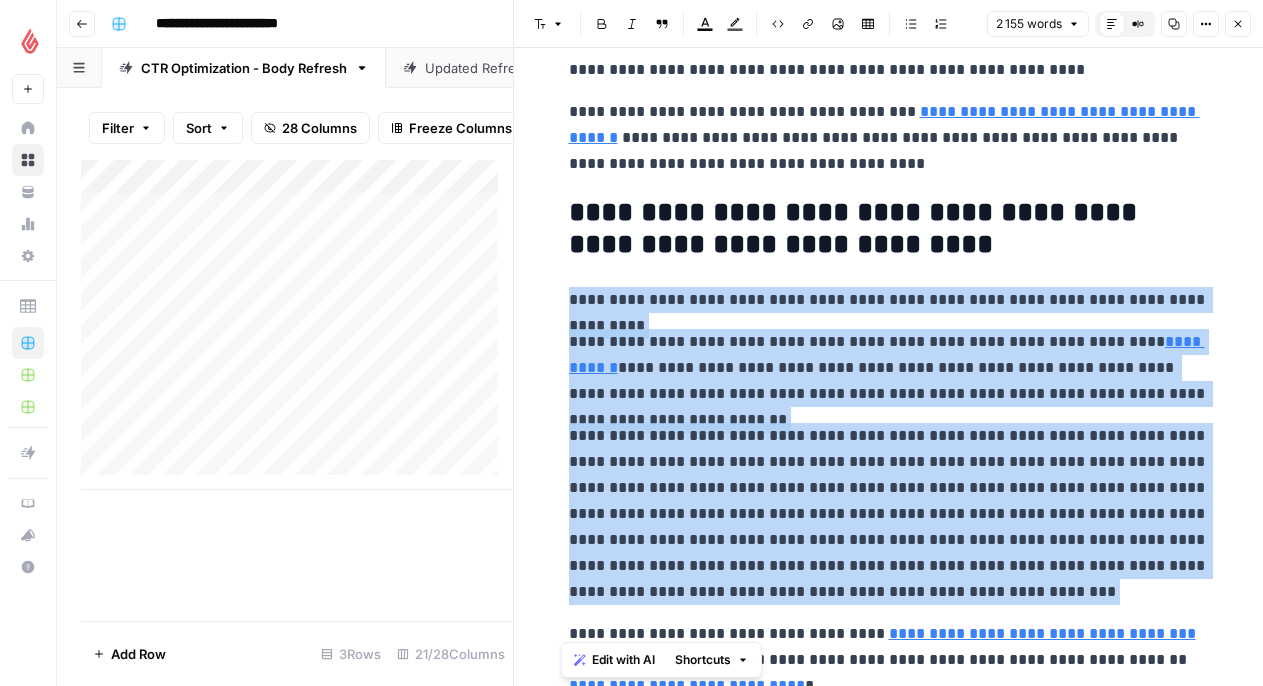drag, startPoint x: 564, startPoint y: 294, endPoint x: 1033, endPoint y: 607, distance: 563.85284 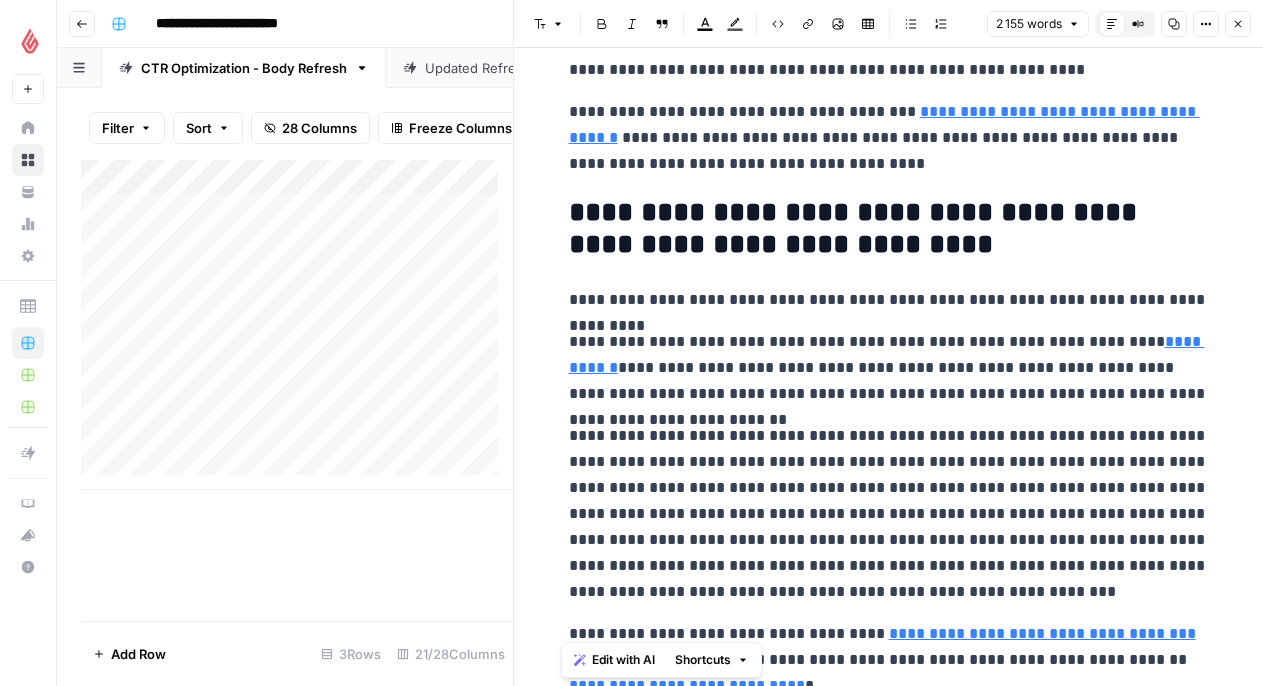 scroll, scrollTop: 5829, scrollLeft: 0, axis: vertical 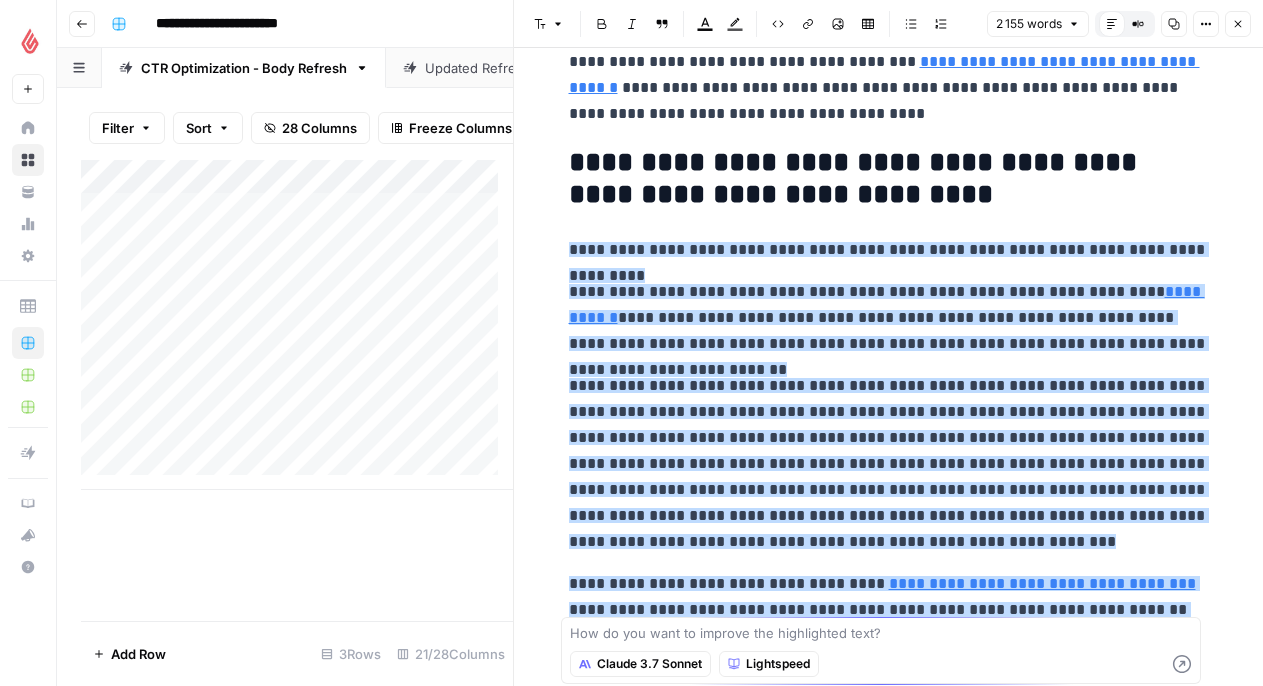 click at bounding box center [881, 633] 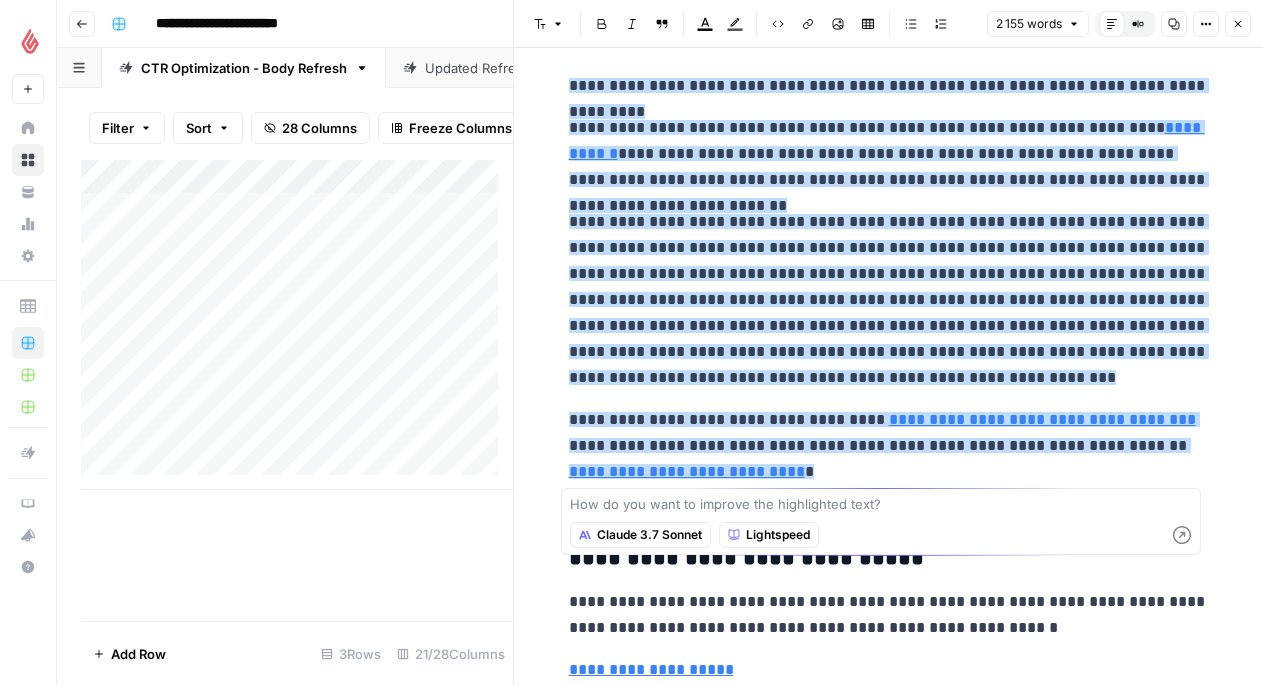 scroll, scrollTop: 6021, scrollLeft: 0, axis: vertical 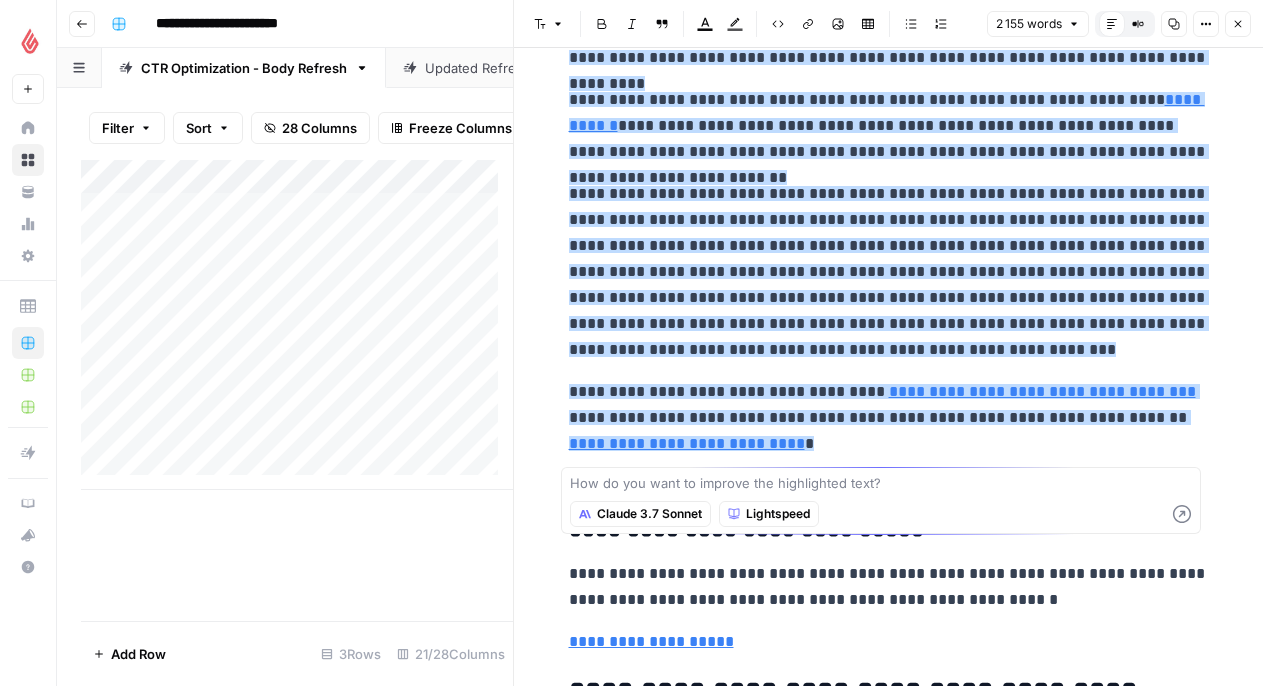 click on "**********" at bounding box center (889, -1498) 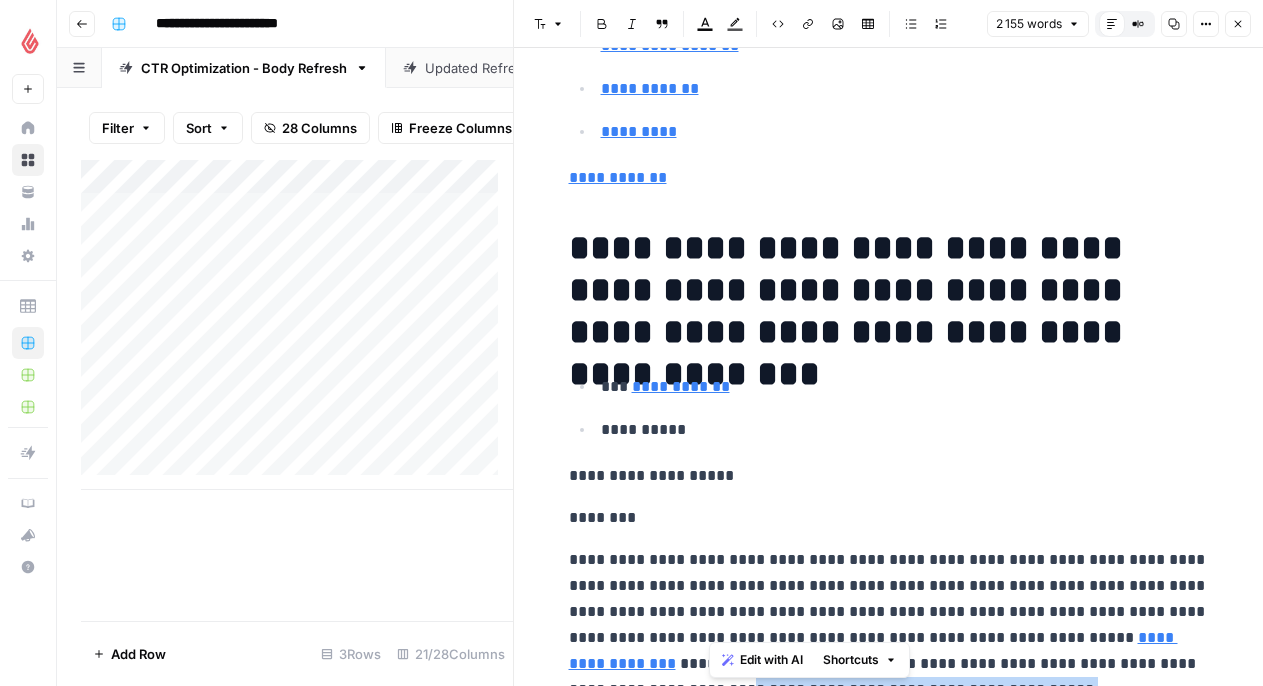 scroll, scrollTop: 504, scrollLeft: 0, axis: vertical 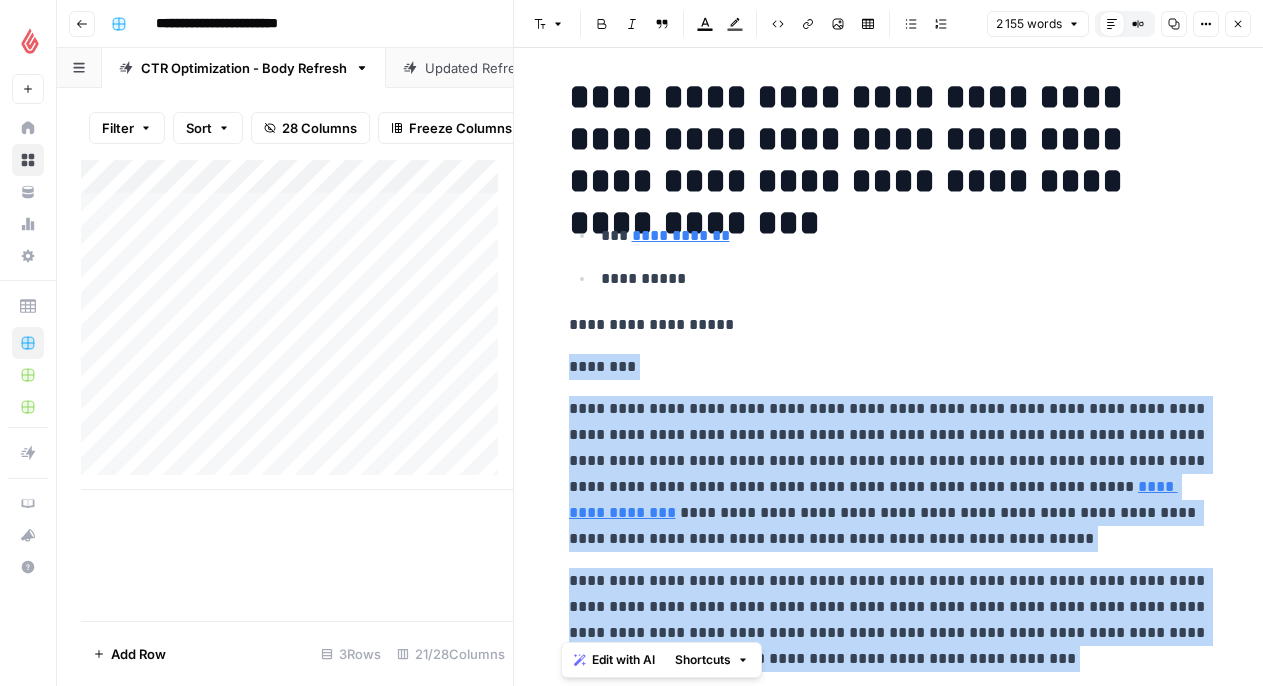 drag, startPoint x: 733, startPoint y: 380, endPoint x: 557, endPoint y: 375, distance: 176.07101 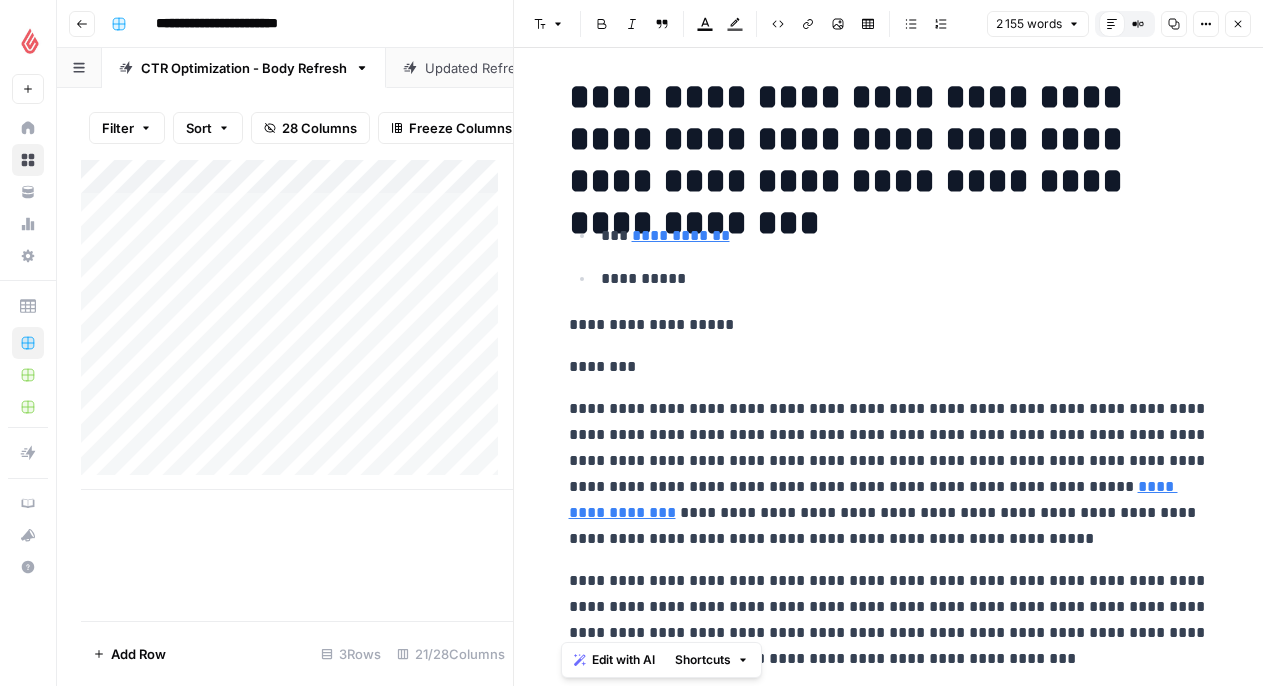 scroll, scrollTop: 6357, scrollLeft: 0, axis: vertical 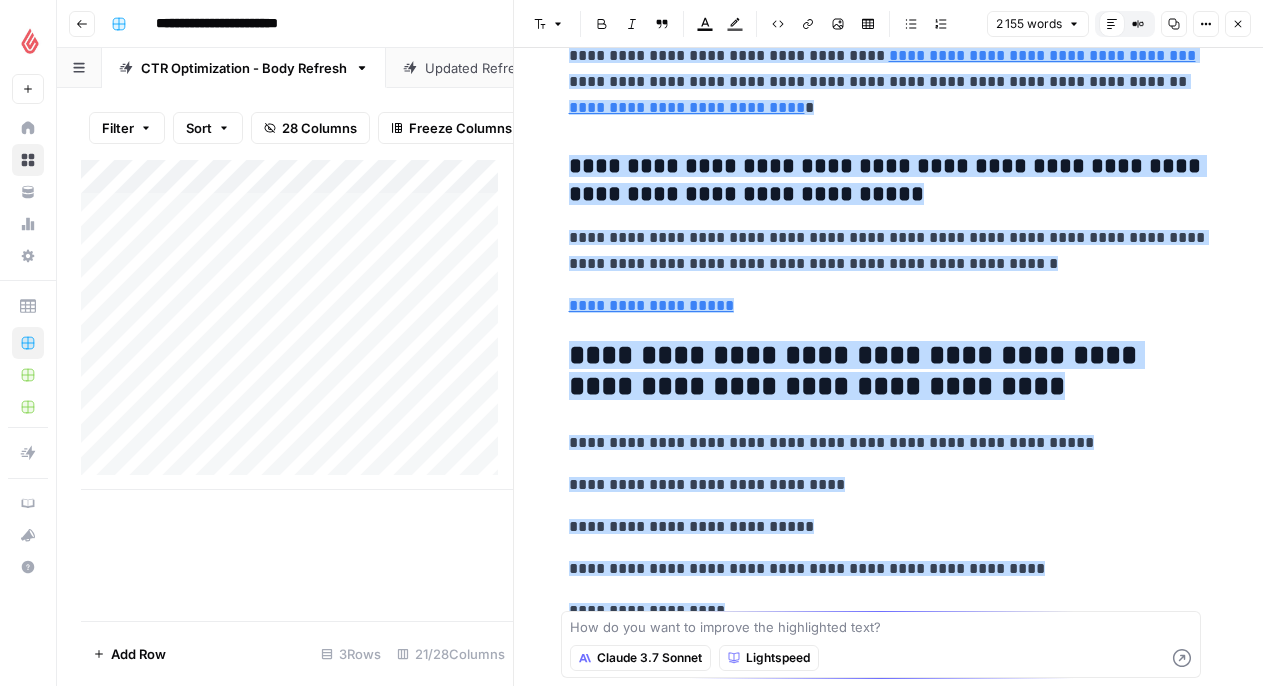 click on "Close" at bounding box center (1238, 24) 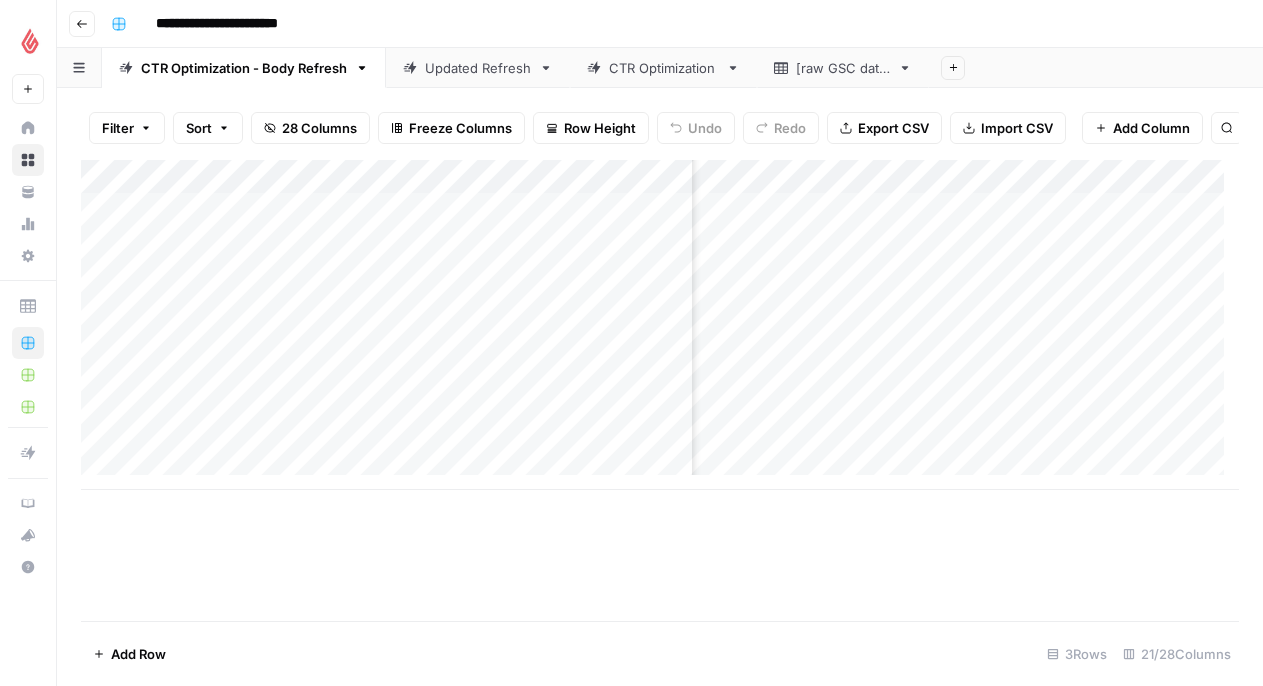 scroll, scrollTop: 0, scrollLeft: 3630, axis: horizontal 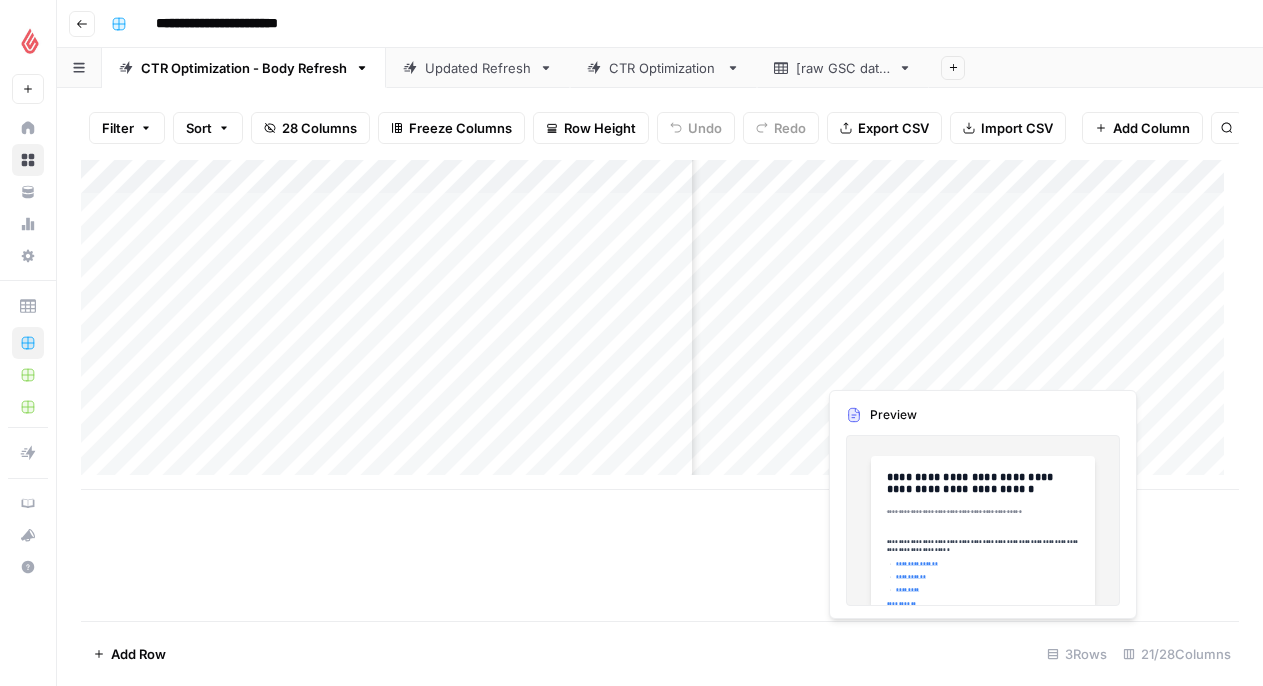 click on "Add Column" at bounding box center [660, 325] 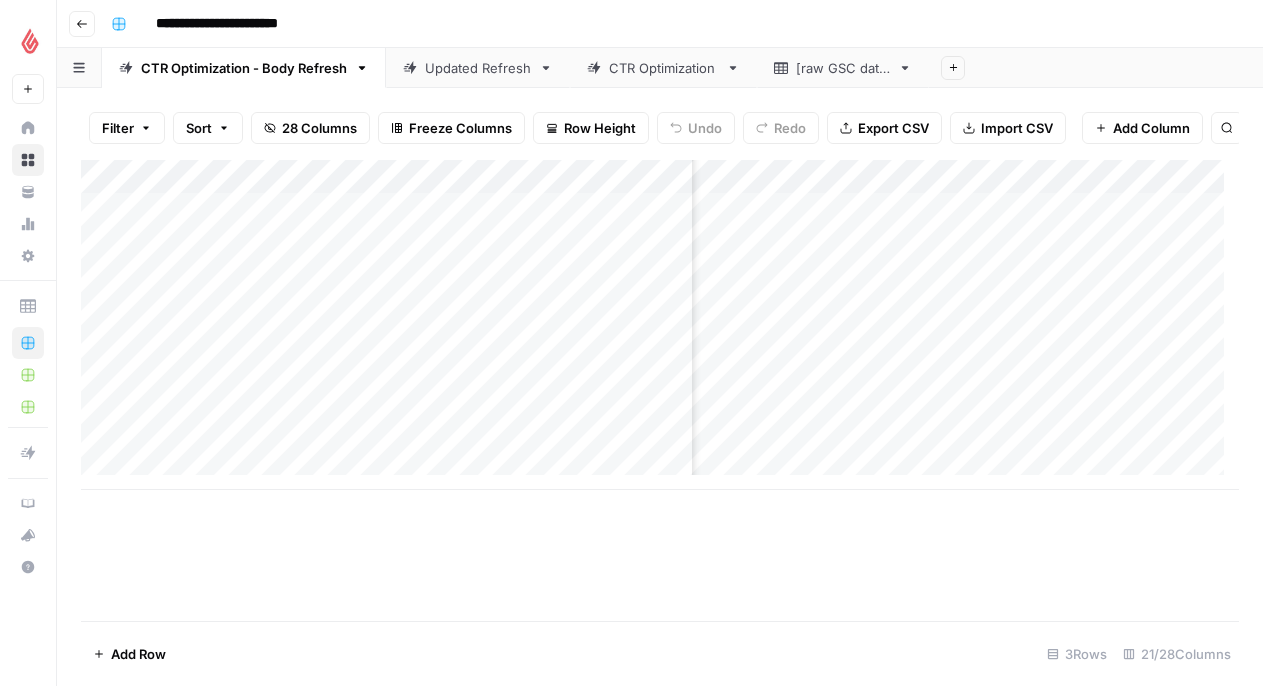 click on "Add Column" at bounding box center (660, 325) 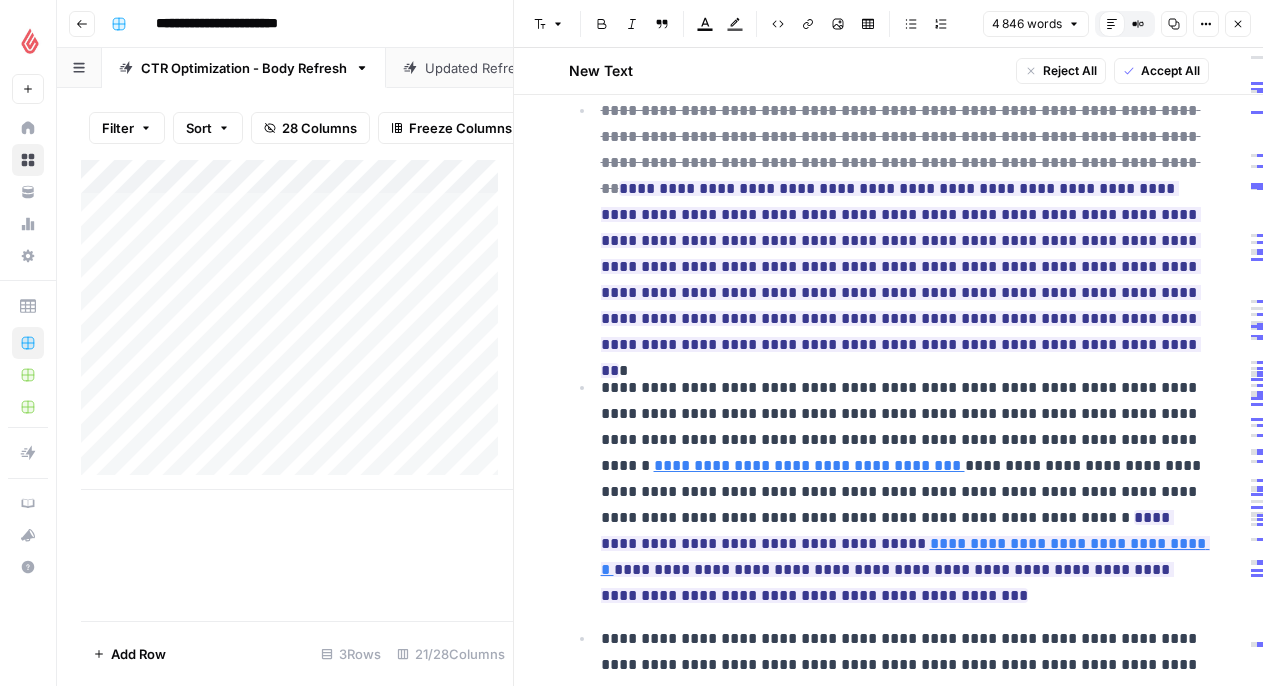 scroll, scrollTop: 13799, scrollLeft: 0, axis: vertical 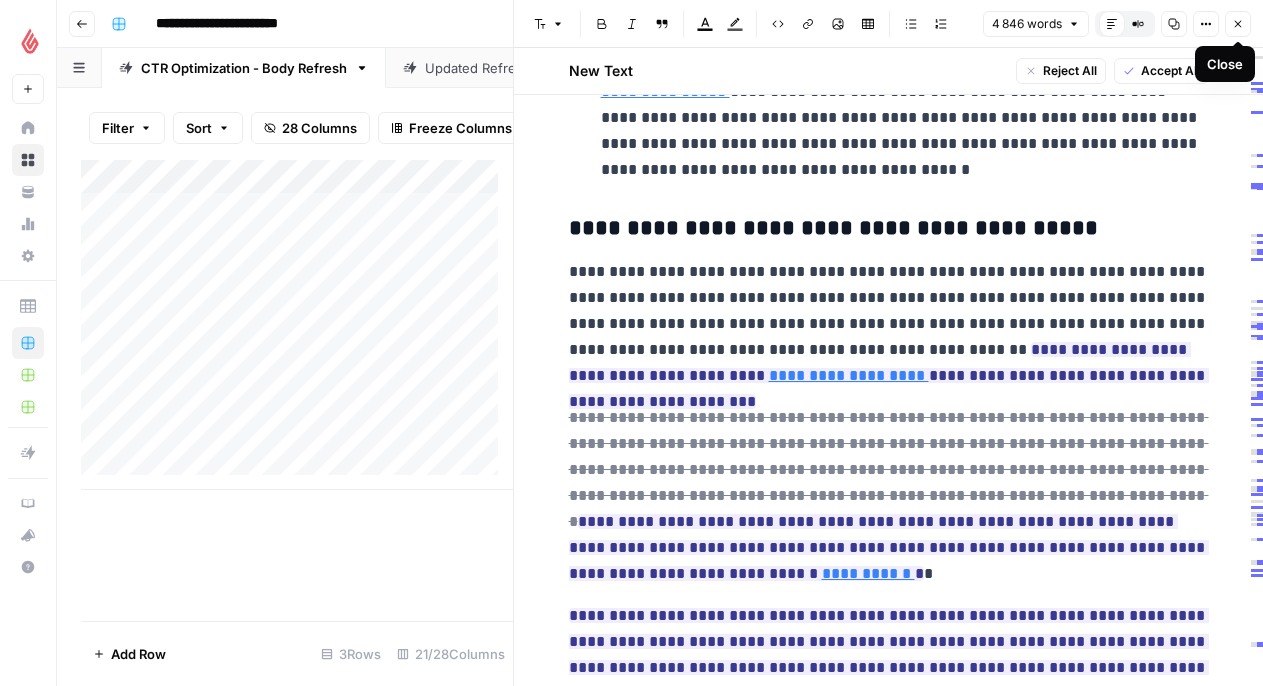 click on "Close" at bounding box center [1238, 24] 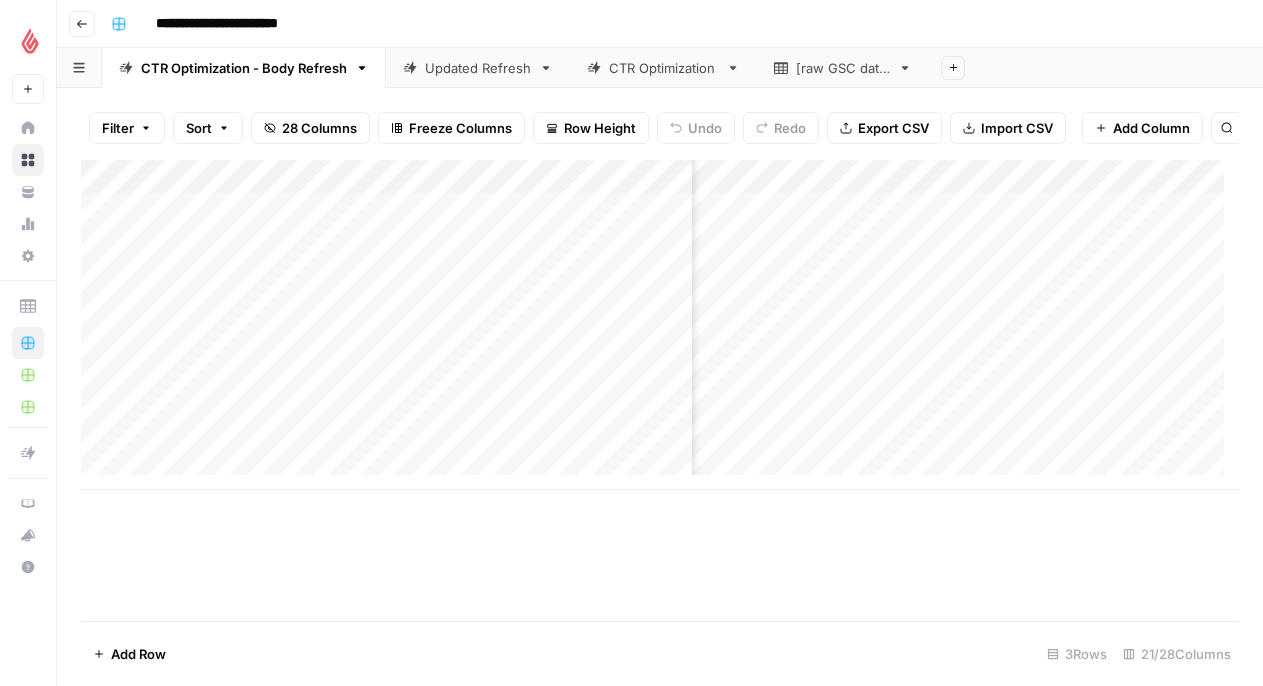 scroll, scrollTop: 0, scrollLeft: 3835, axis: horizontal 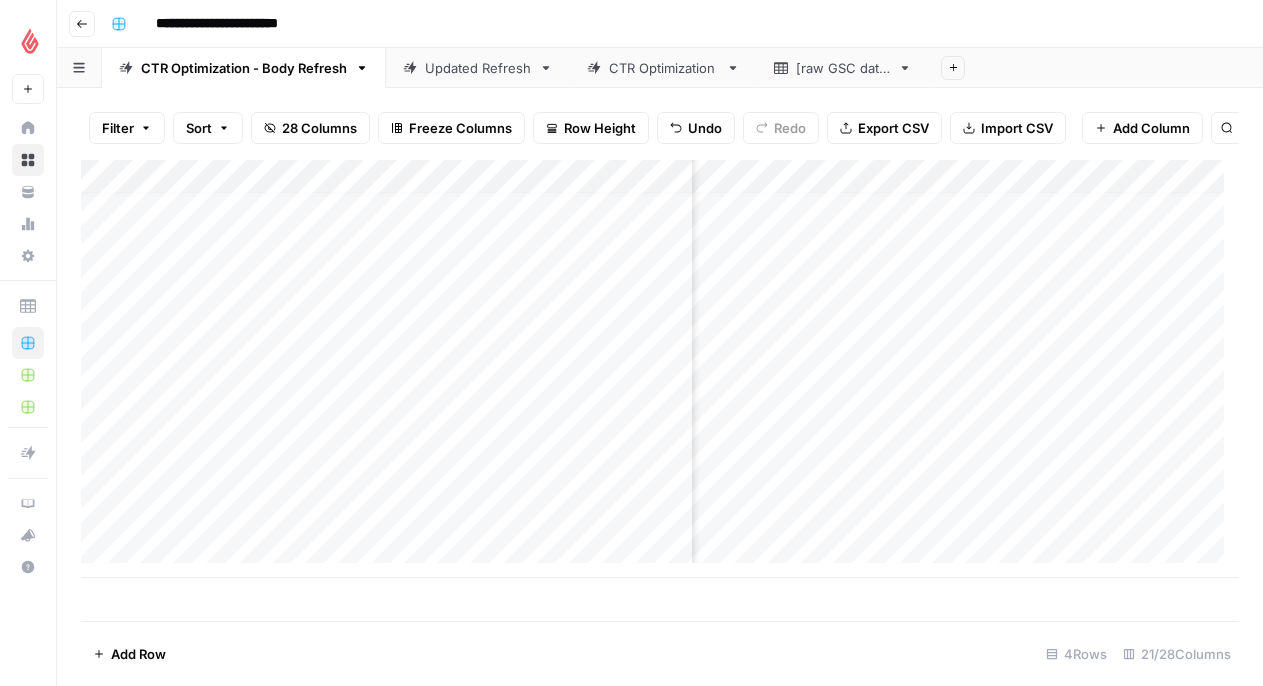 drag, startPoint x: 967, startPoint y: 485, endPoint x: 971, endPoint y: 505, distance: 20.396078 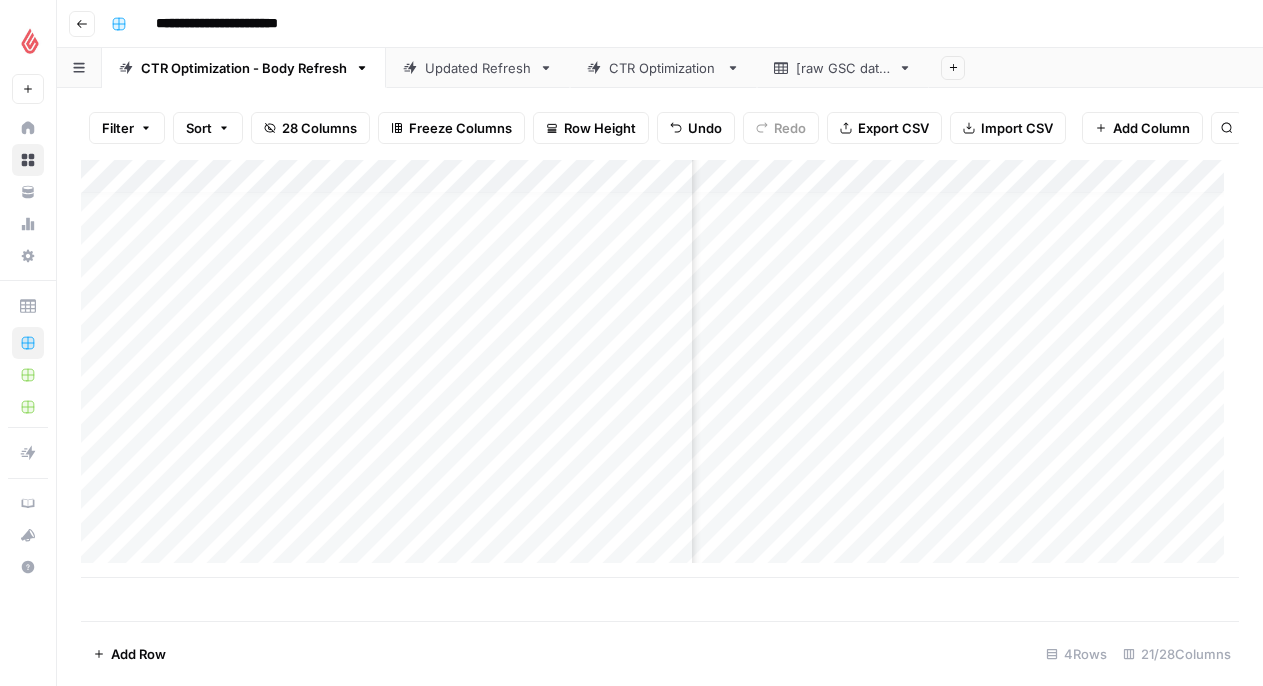 click on "Add Row 4  Rows 21/28  Columns" at bounding box center [660, 653] 